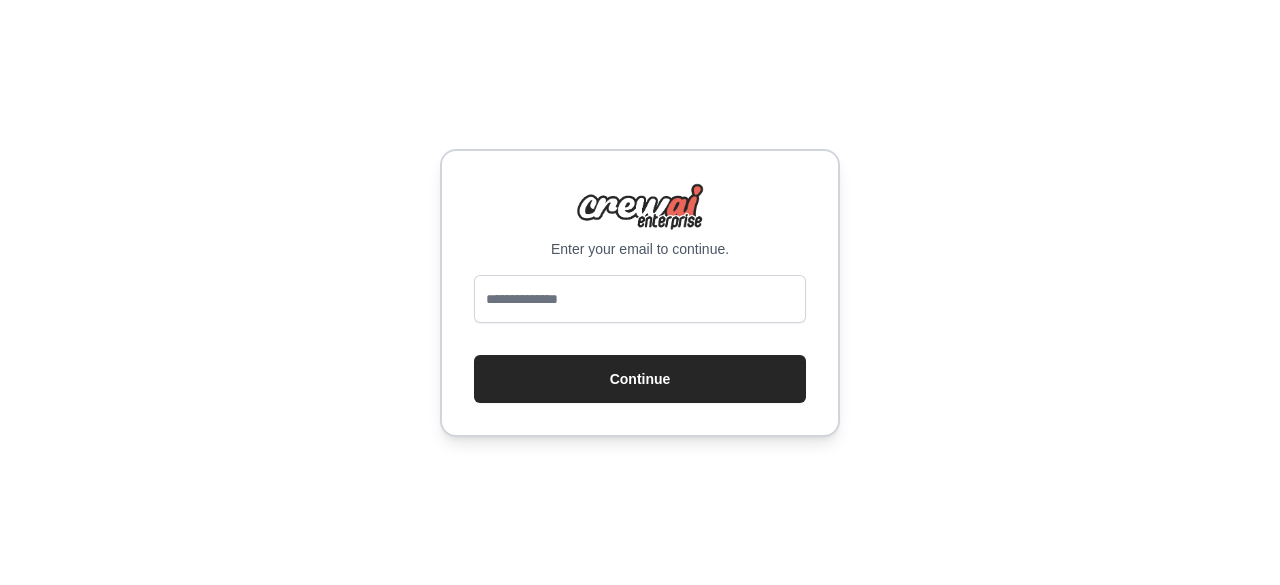 scroll, scrollTop: 0, scrollLeft: 0, axis: both 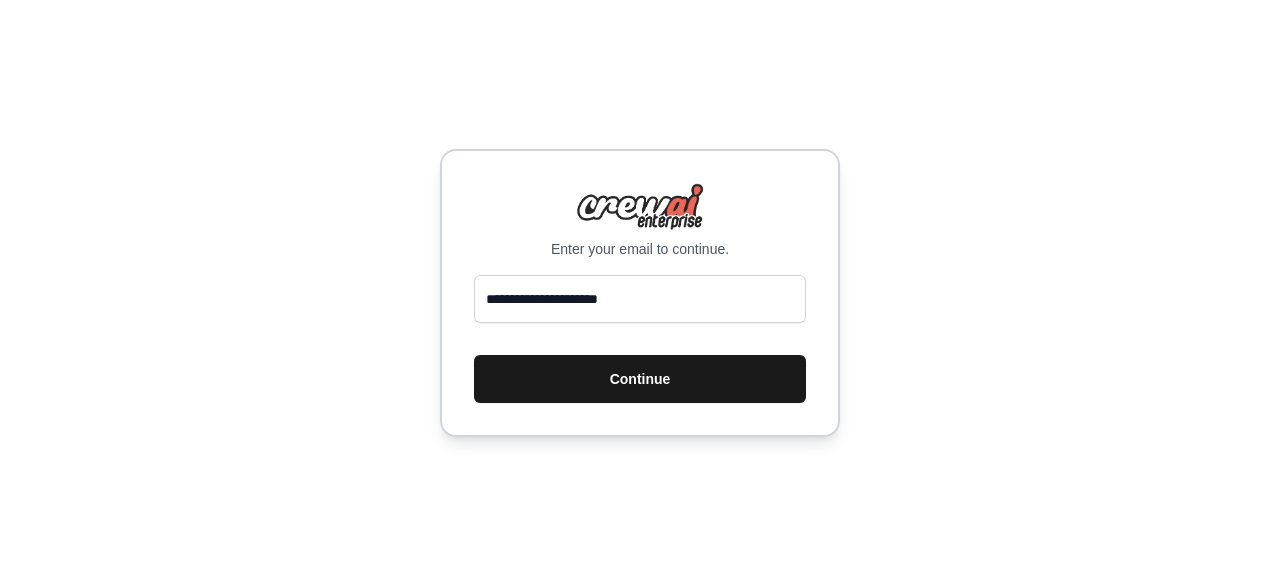 click on "Continue" at bounding box center (640, 379) 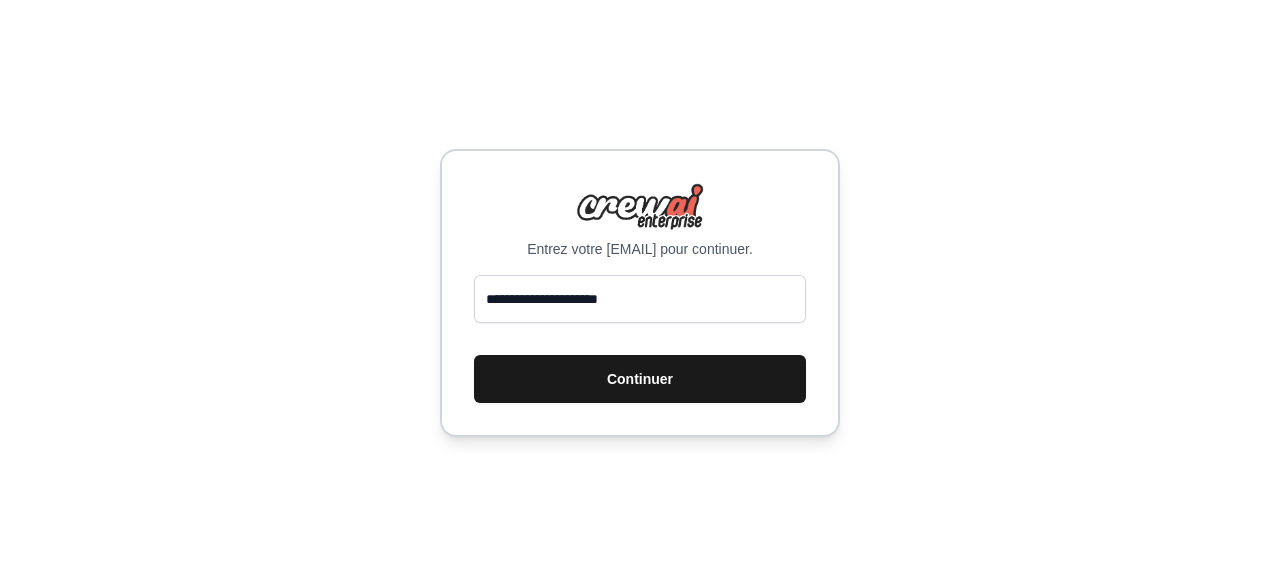 click on "Continuer" at bounding box center (640, 379) 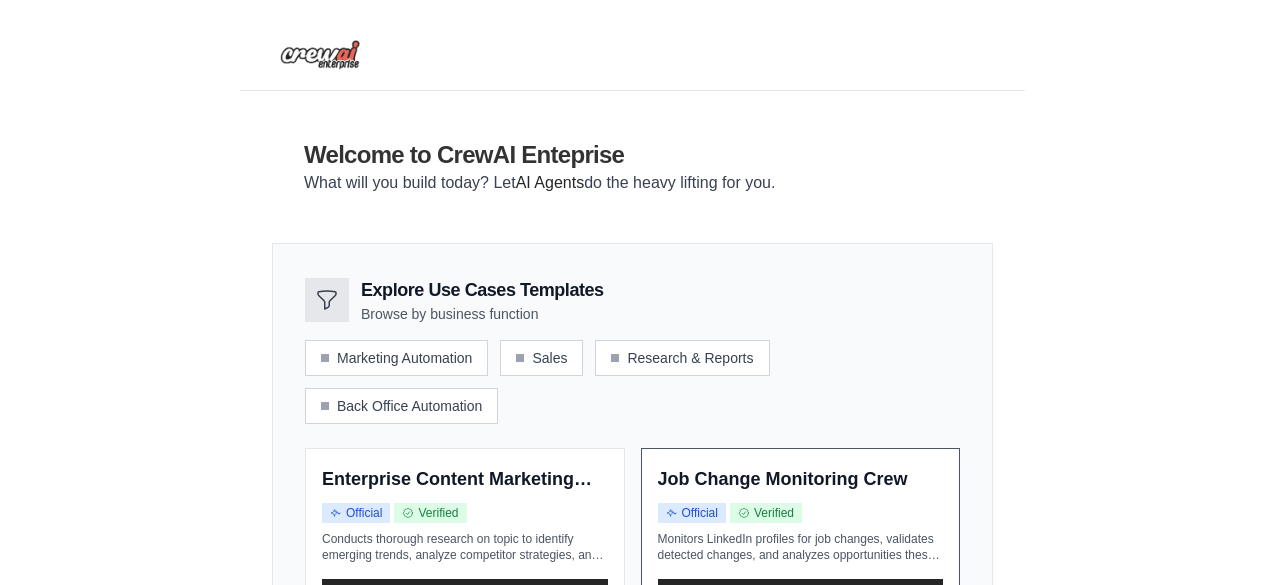 scroll, scrollTop: 0, scrollLeft: 0, axis: both 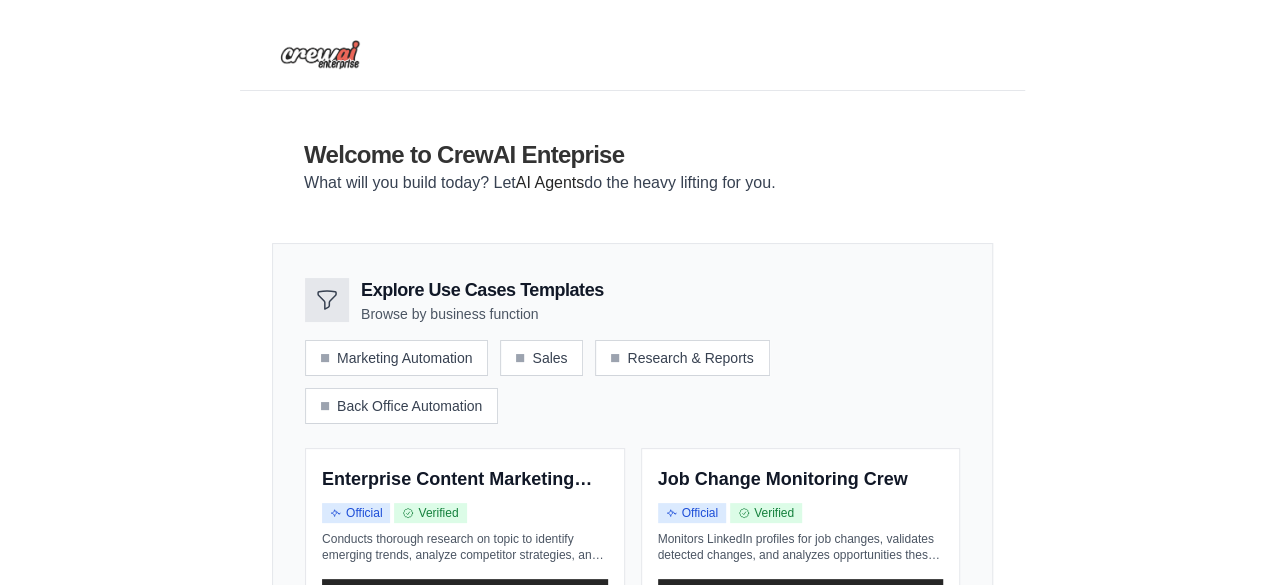 drag, startPoint x: 514, startPoint y: 93, endPoint x: 1086, endPoint y: 51, distance: 573.53986 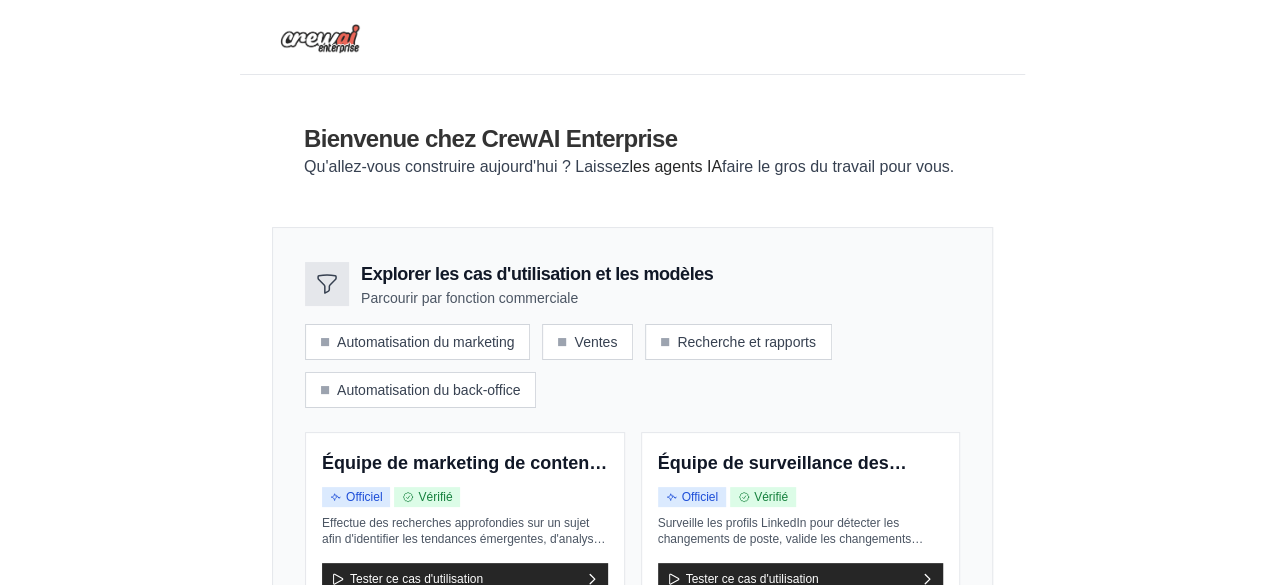 scroll, scrollTop: 0, scrollLeft: 0, axis: both 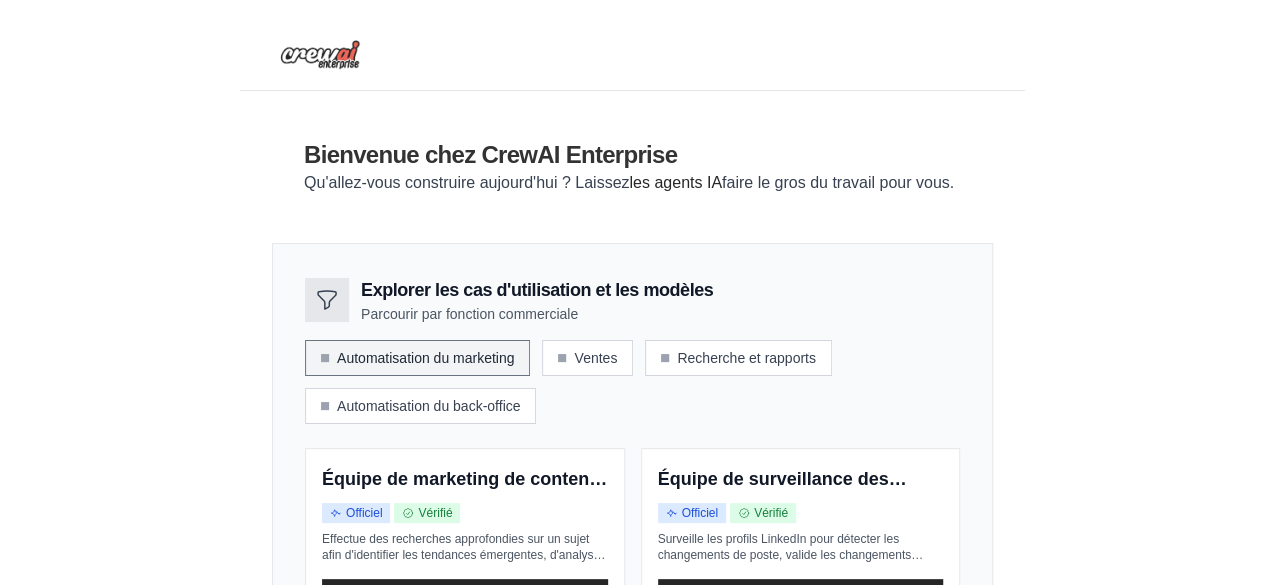 click on "Automatisation du marketing" at bounding box center [425, 358] 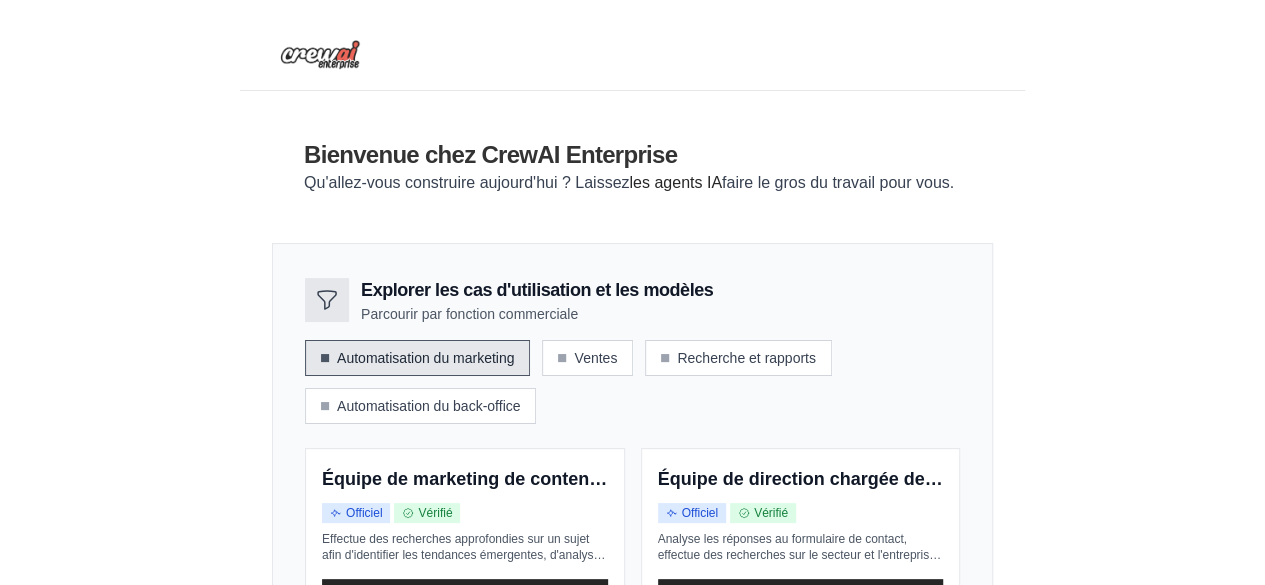 click on "Automatisation du marketing" at bounding box center [425, 358] 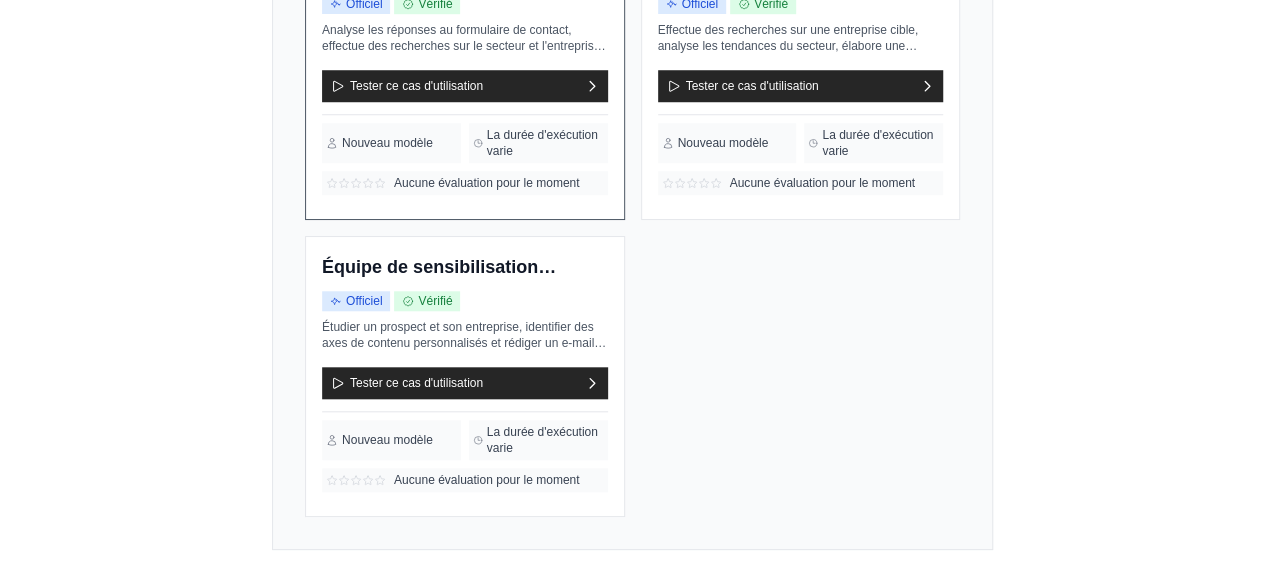 scroll, scrollTop: 812, scrollLeft: 0, axis: vertical 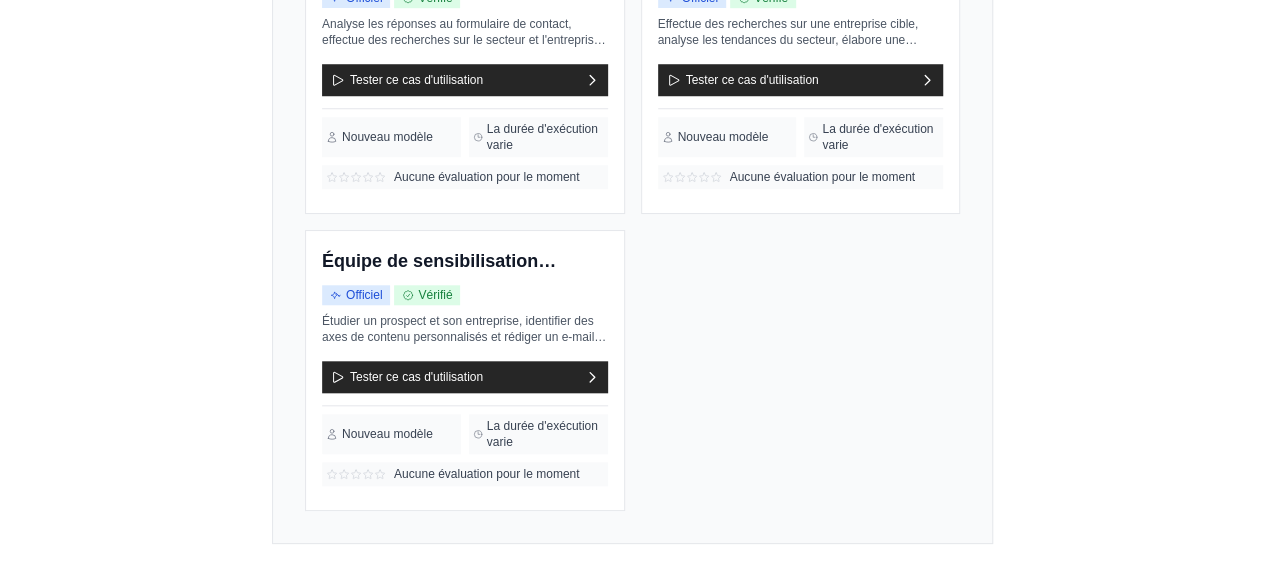 click on "Accédez au tableau de bord !" at bounding box center (620, 639) 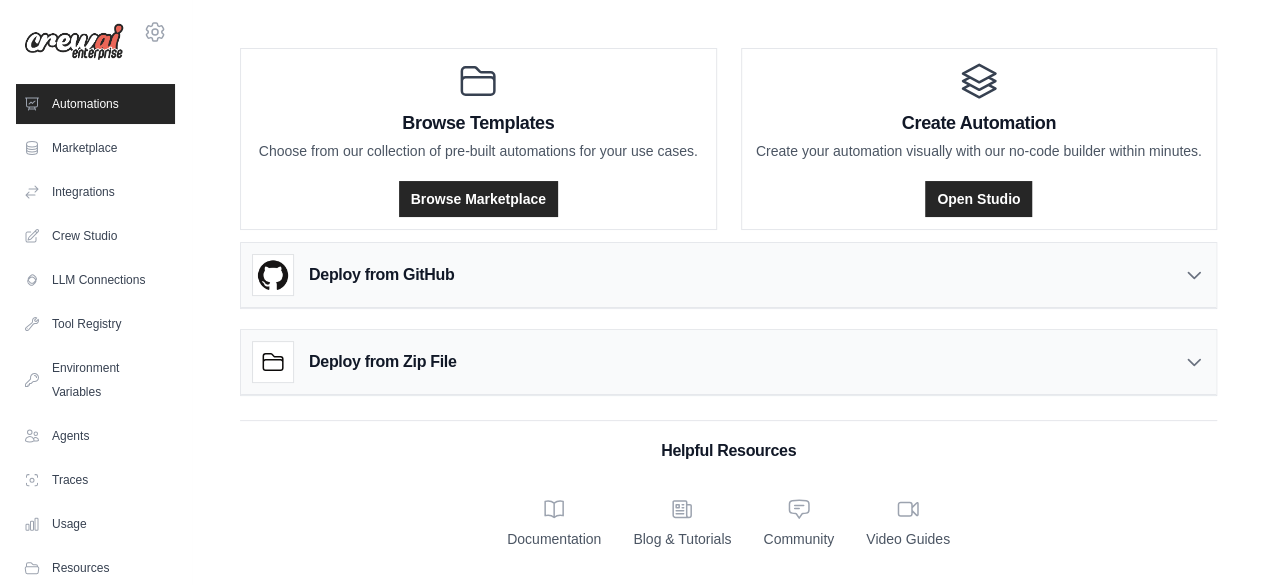 scroll, scrollTop: 0, scrollLeft: 0, axis: both 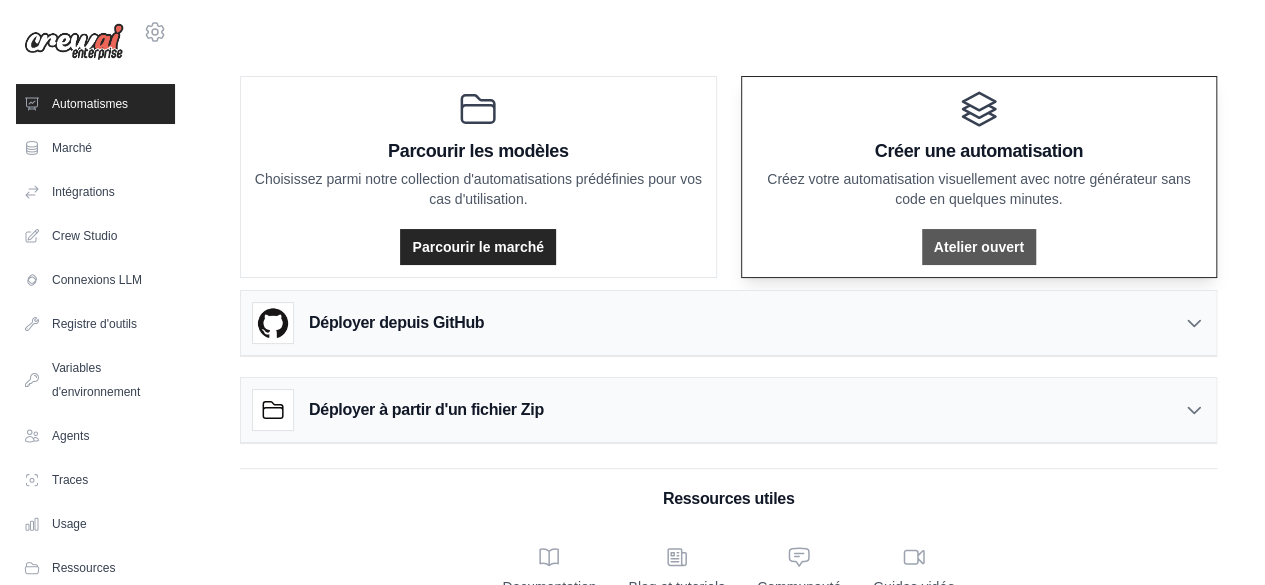 click on "Atelier ouvert" at bounding box center (979, 247) 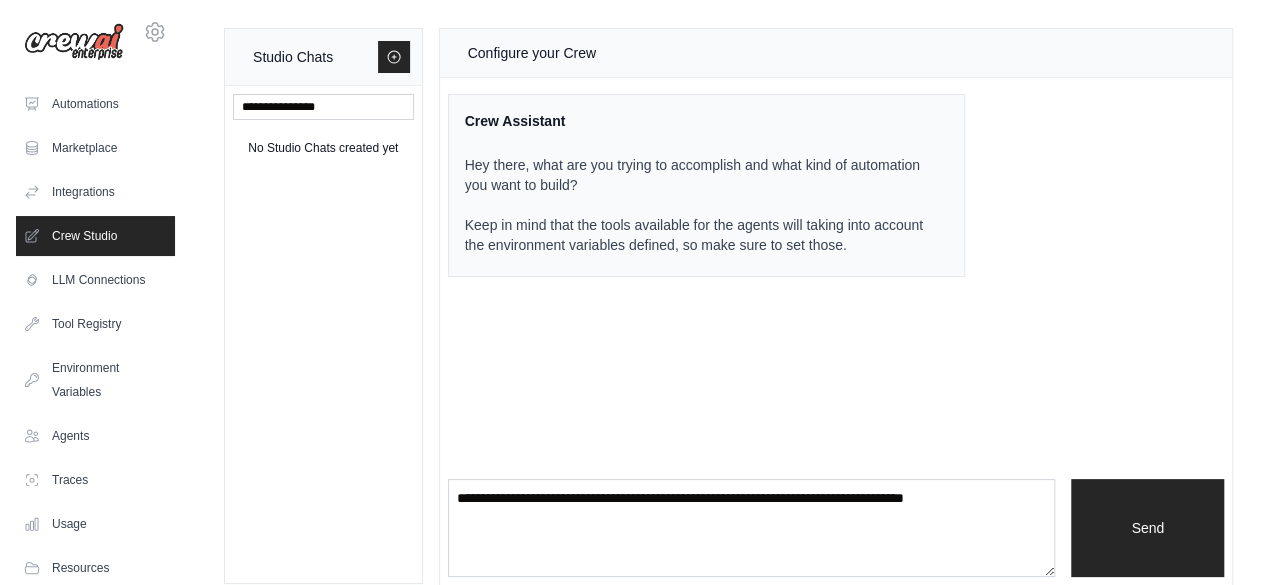 click on "Configure your Crew Crew Assistant Hey there, what are you trying to accomplish and what kind of automation you want to build? Keep in mind that the tools available for the agents will taking into account the environment variables defined, so make sure to set those. Send" at bounding box center [836, 307] 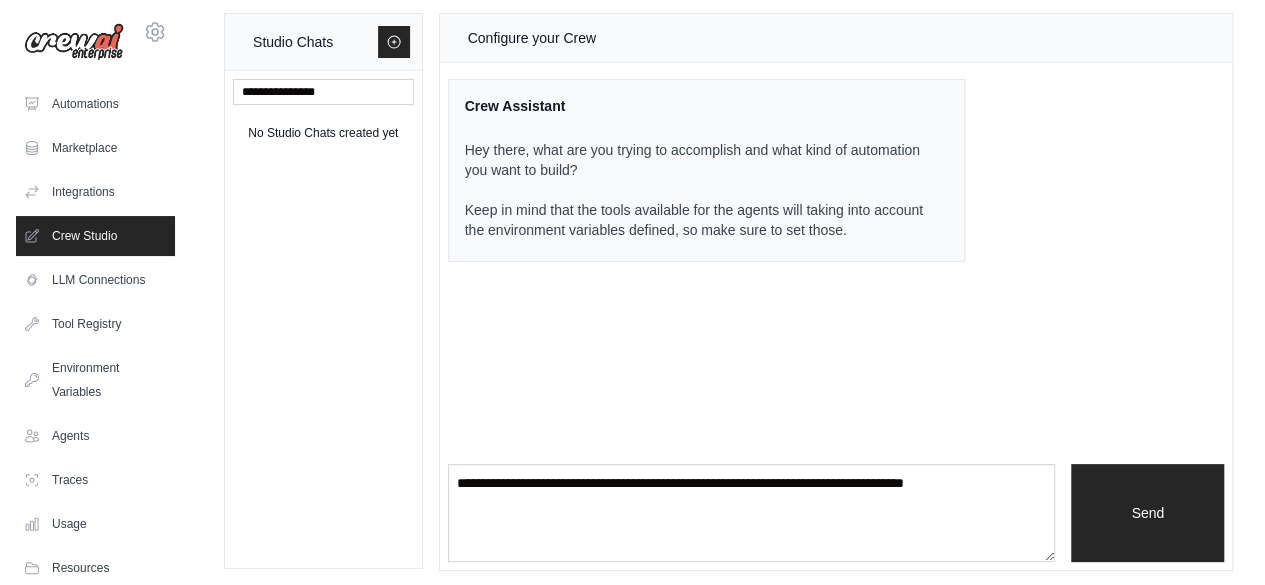scroll, scrollTop: 20, scrollLeft: 0, axis: vertical 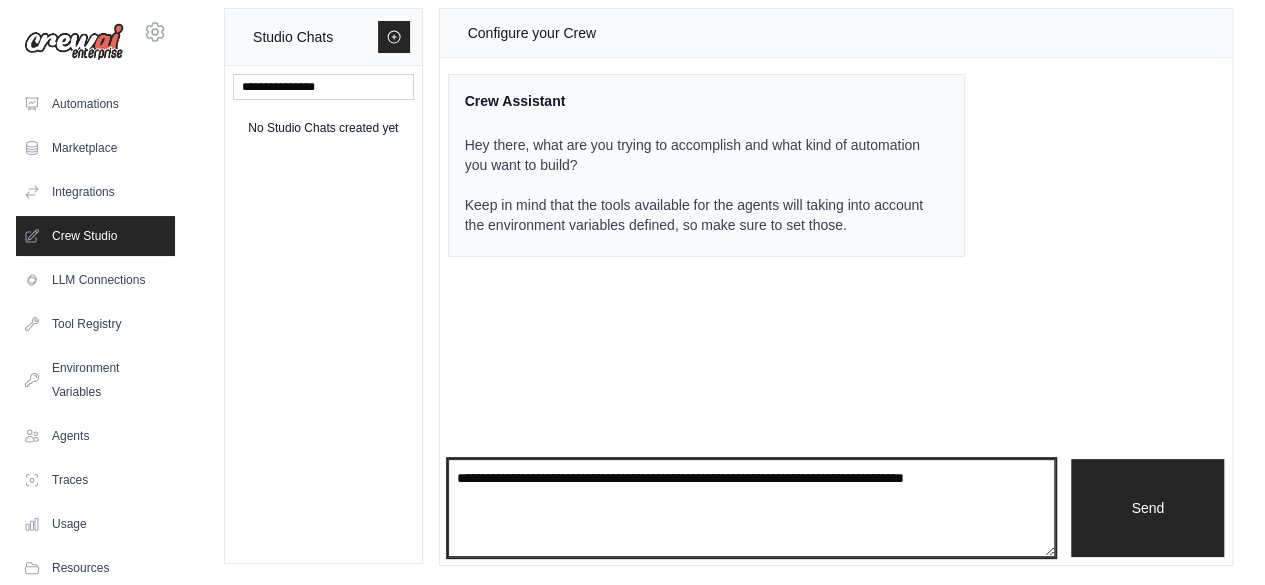 click at bounding box center [752, 508] 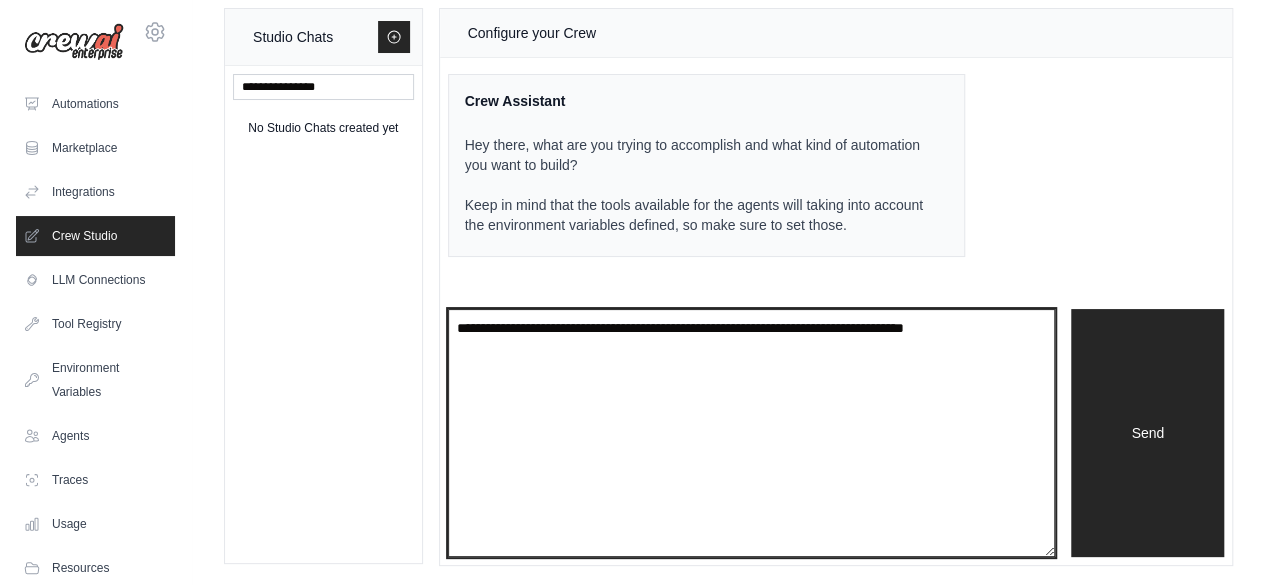 drag, startPoint x: 1048, startPoint y: 555, endPoint x: 1035, endPoint y: 717, distance: 162.52077 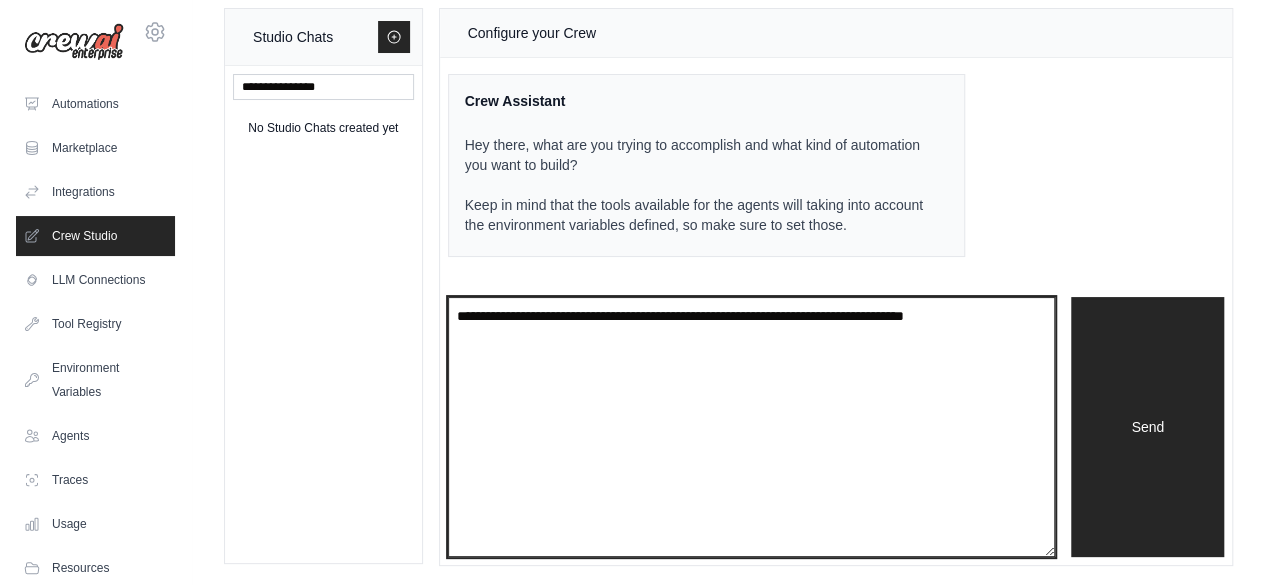 click at bounding box center (752, 427) 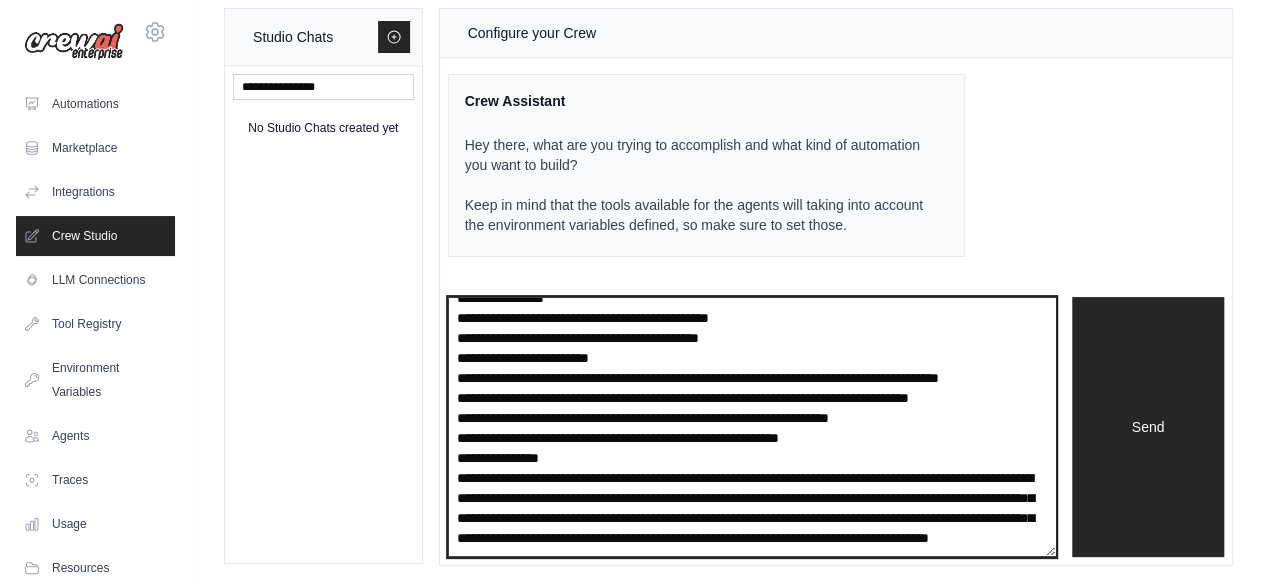 scroll, scrollTop: 3377, scrollLeft: 0, axis: vertical 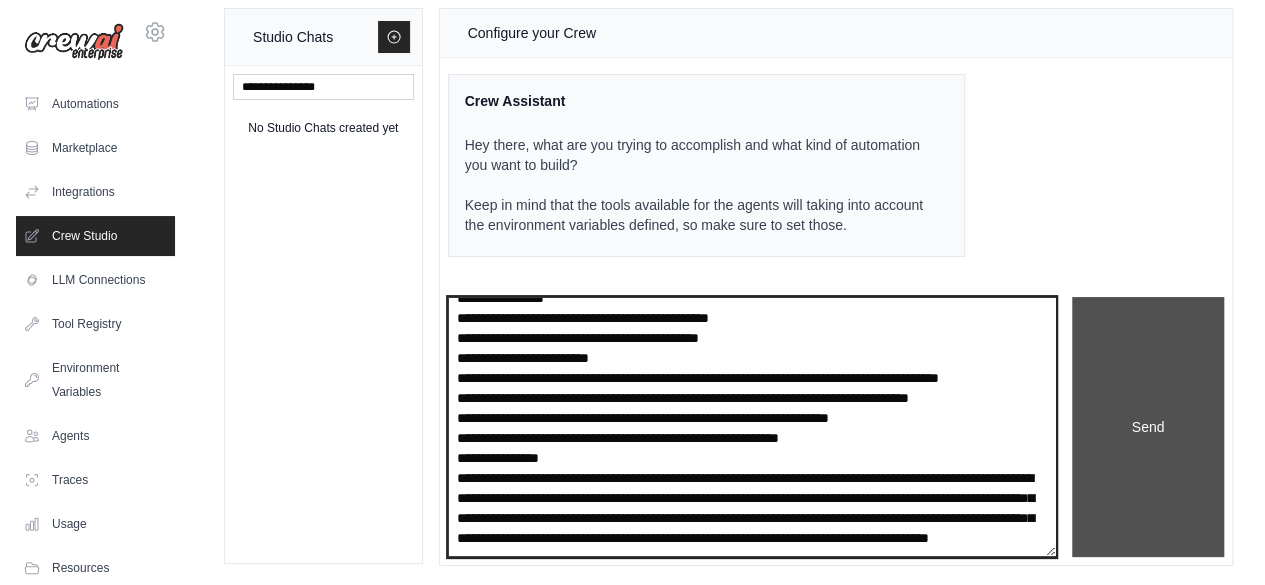 type on "**********" 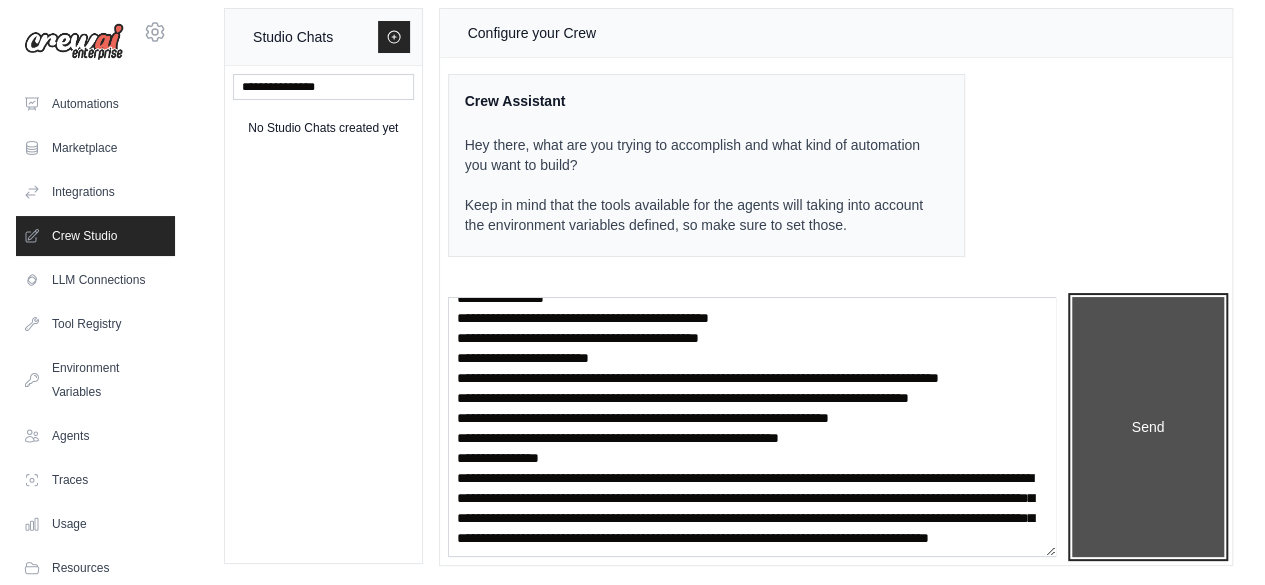 click on "Send" at bounding box center [1148, 427] 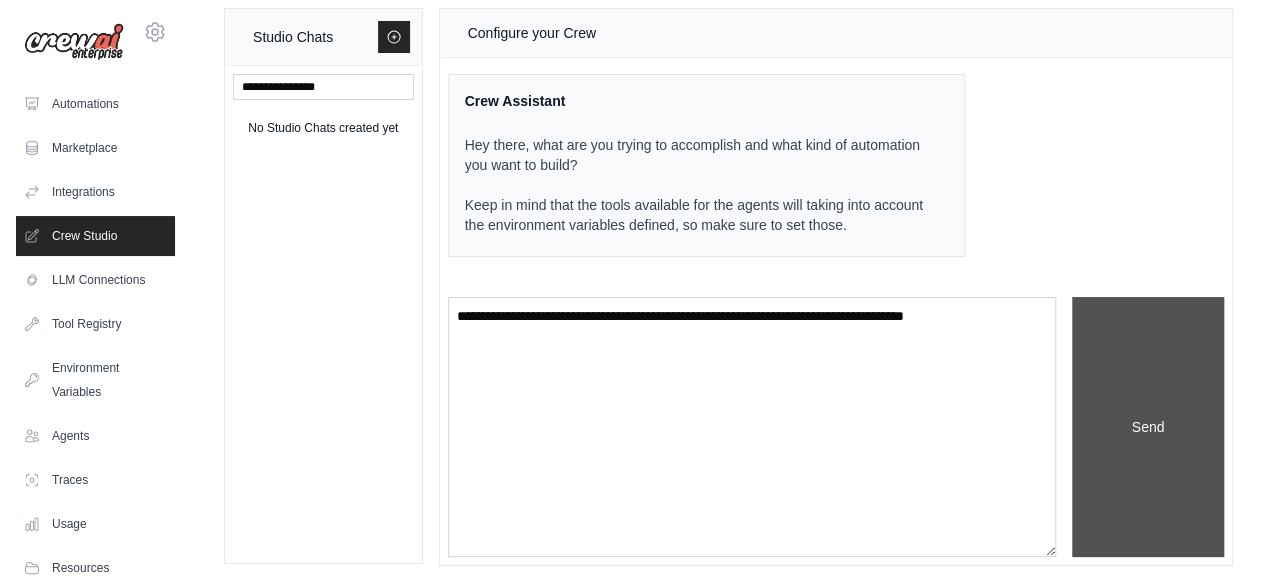 scroll, scrollTop: 0, scrollLeft: 0, axis: both 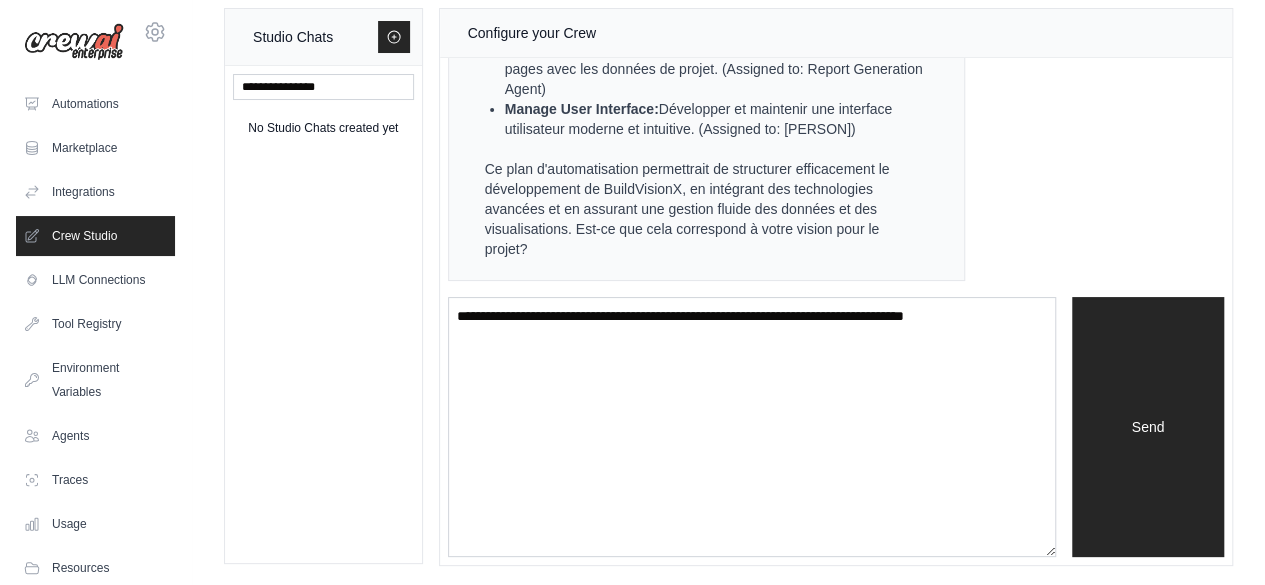 click on "Ce plan d'automatisation permettrait de structurer efficacement le développement de BuildVisionX, en intégrant des technologies avancées et en assurant une gestion fluide des données et des visualisations. Est-ce que cela correspond à votre vision pour le projet?" at bounding box center [705, 209] 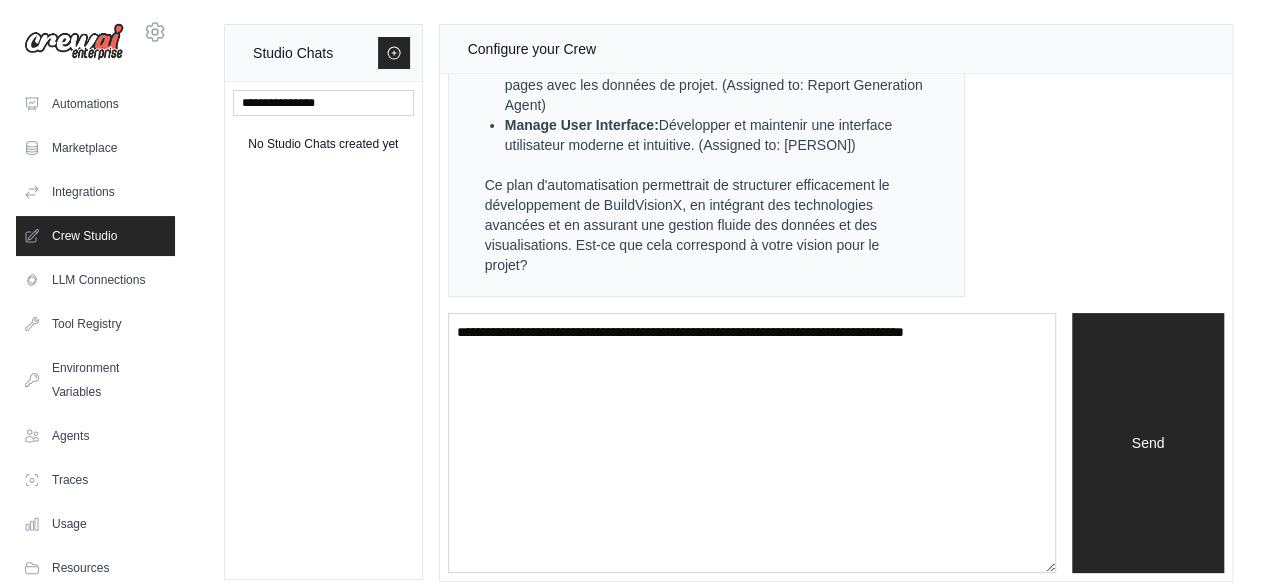 scroll, scrollTop: 0, scrollLeft: 0, axis: both 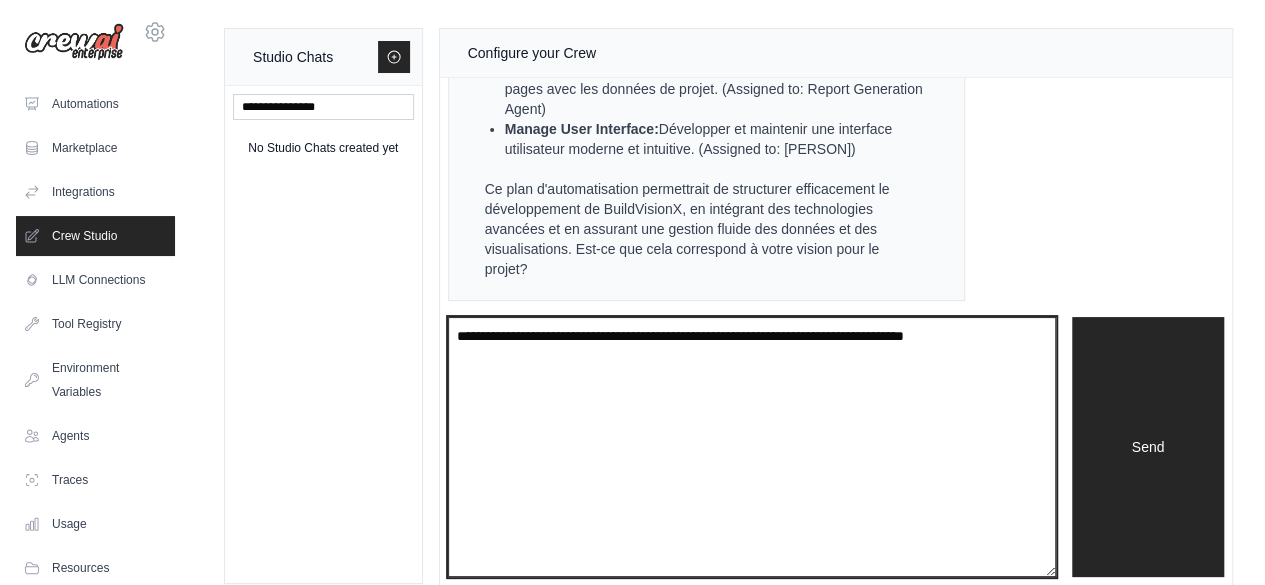 drag, startPoint x: 450, startPoint y: 335, endPoint x: 944, endPoint y: 342, distance: 494.0496 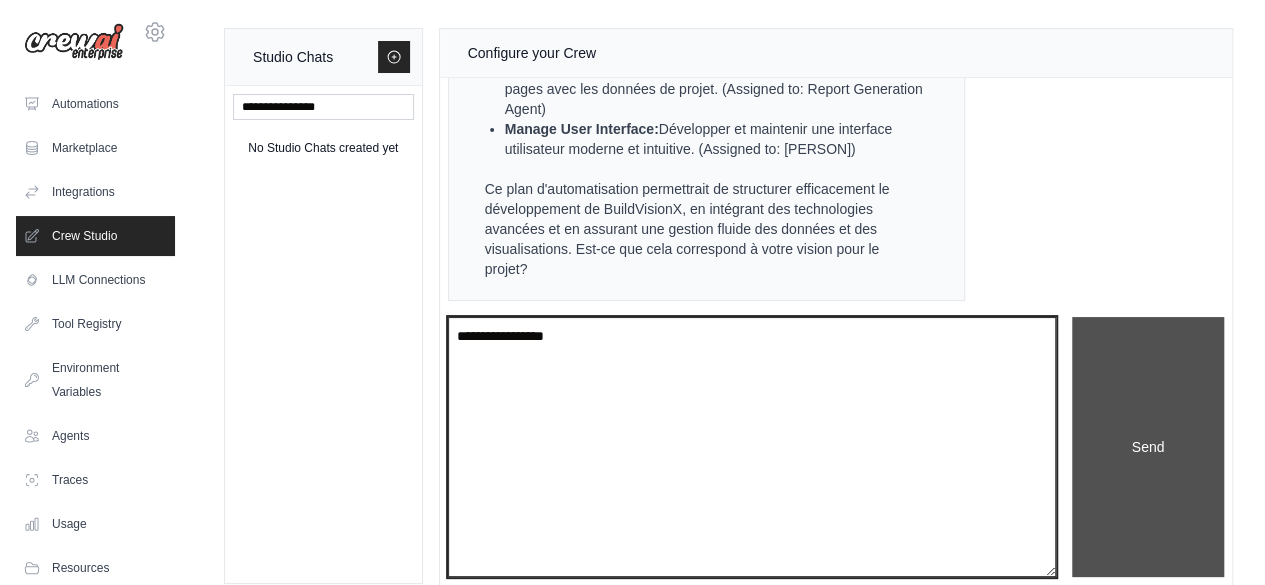 type on "**********" 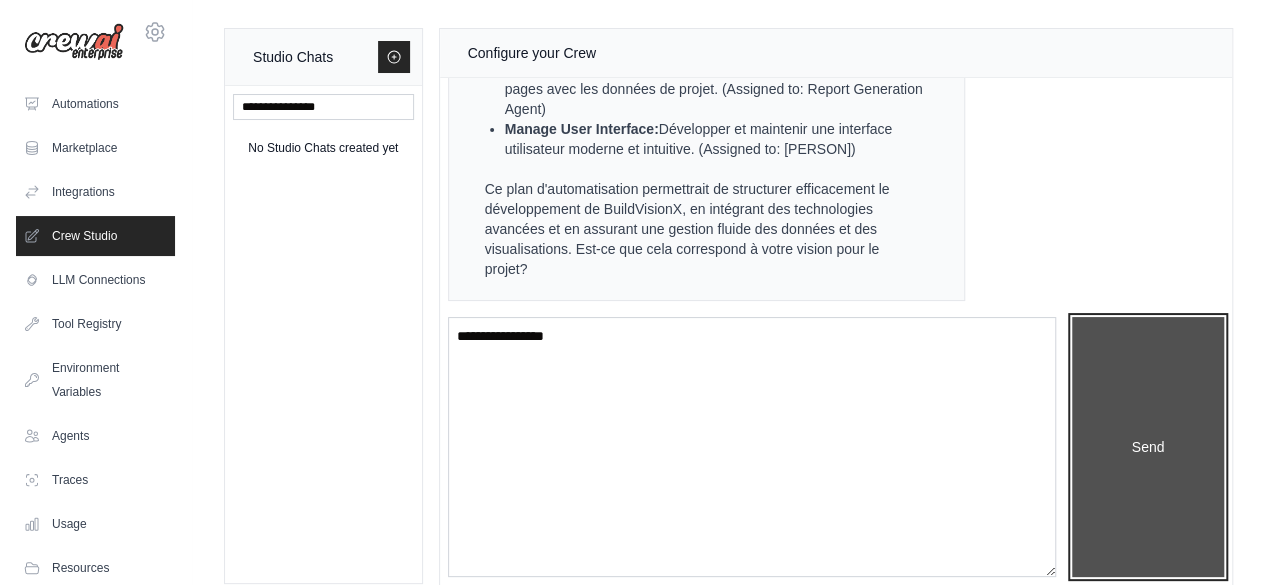click on "Send" at bounding box center [1148, 447] 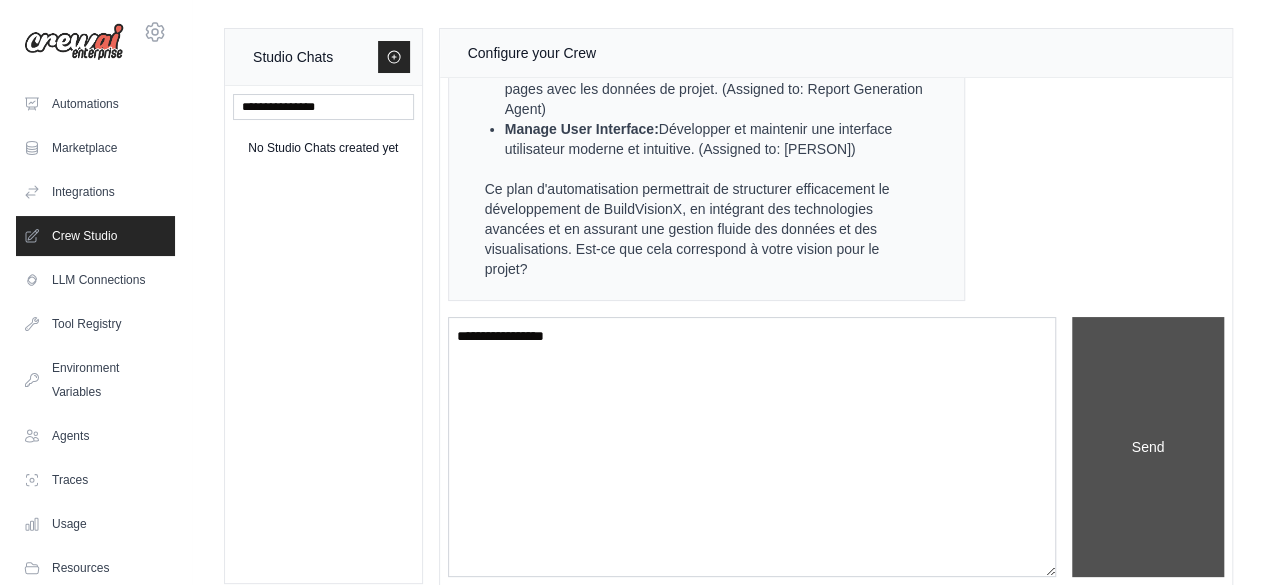 type 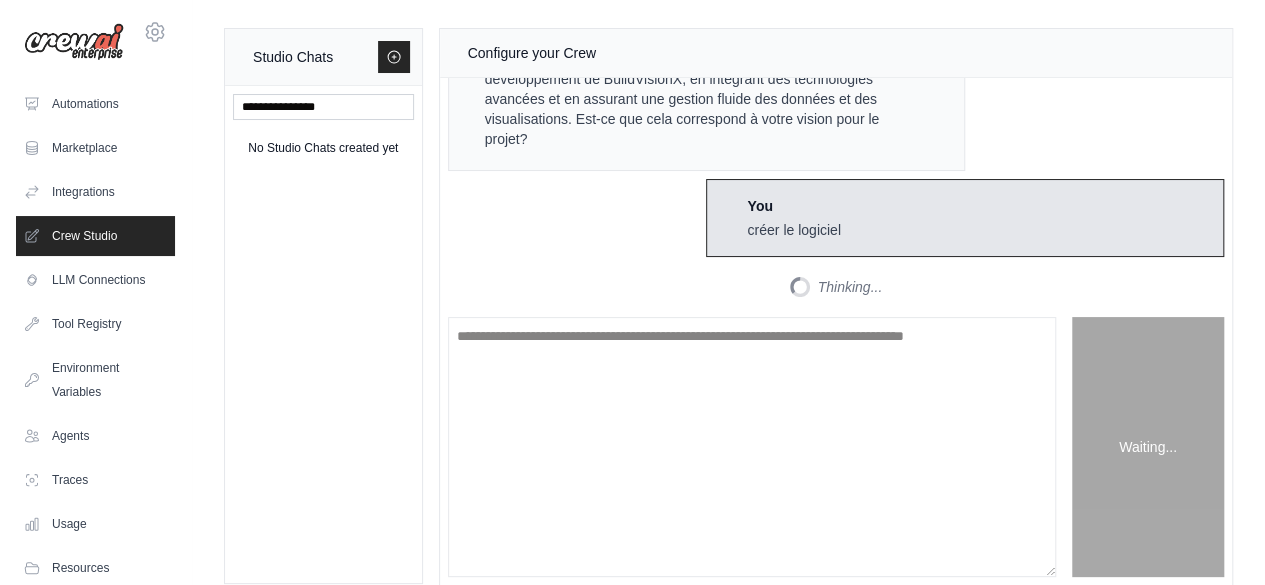 scroll, scrollTop: 7210, scrollLeft: 0, axis: vertical 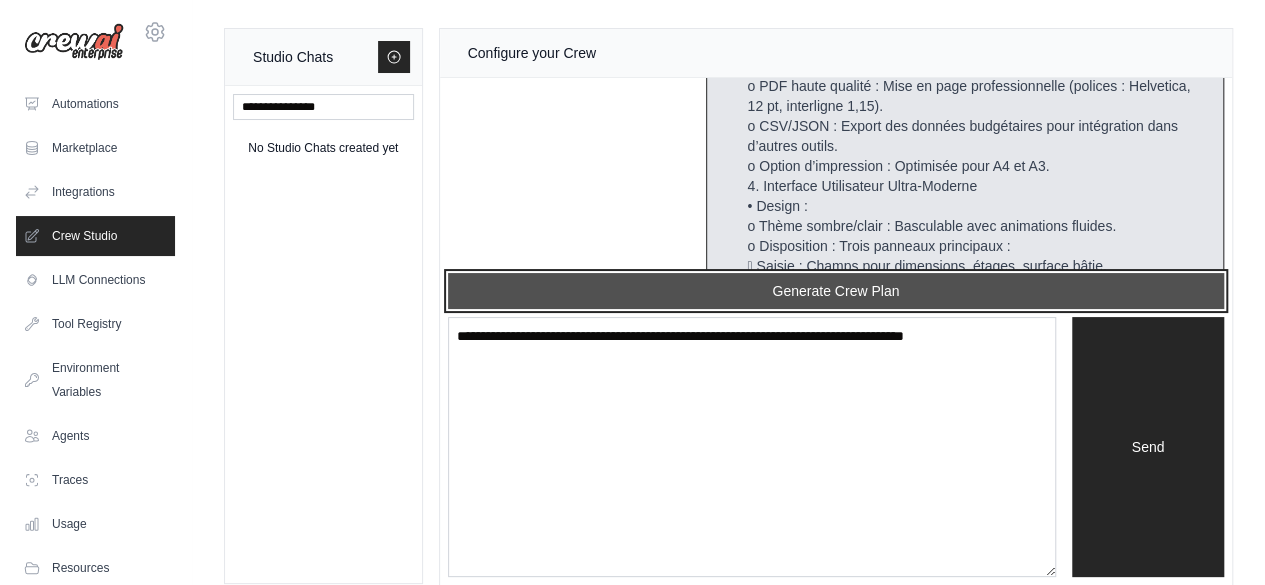 click on "Generate Crew Plan" at bounding box center (836, 291) 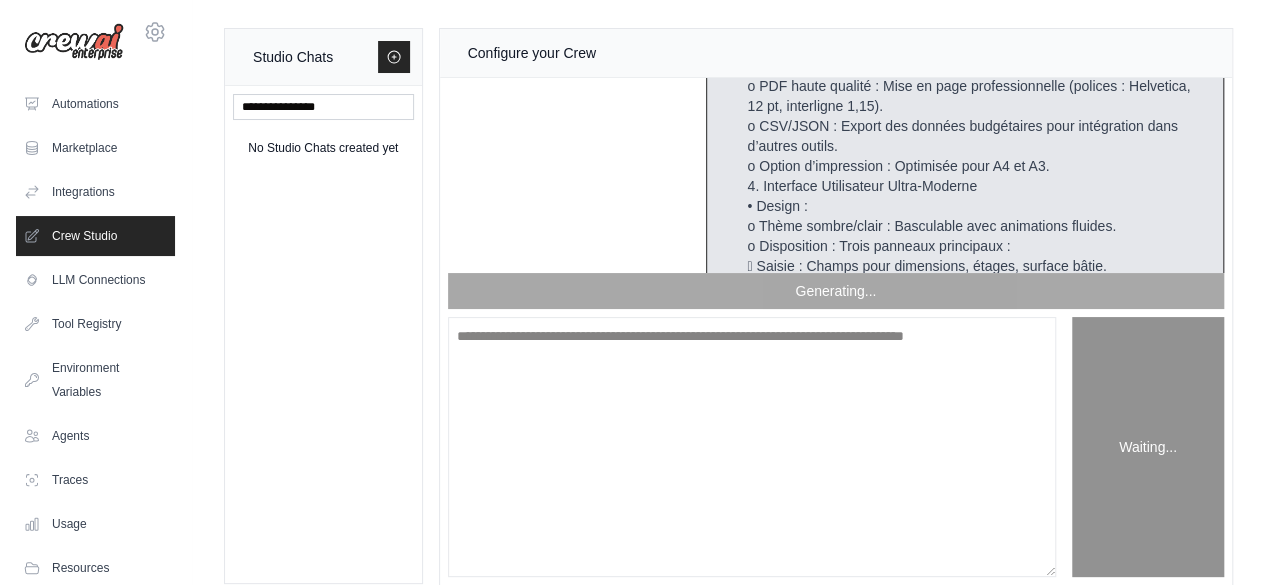 scroll, scrollTop: 8528, scrollLeft: 0, axis: vertical 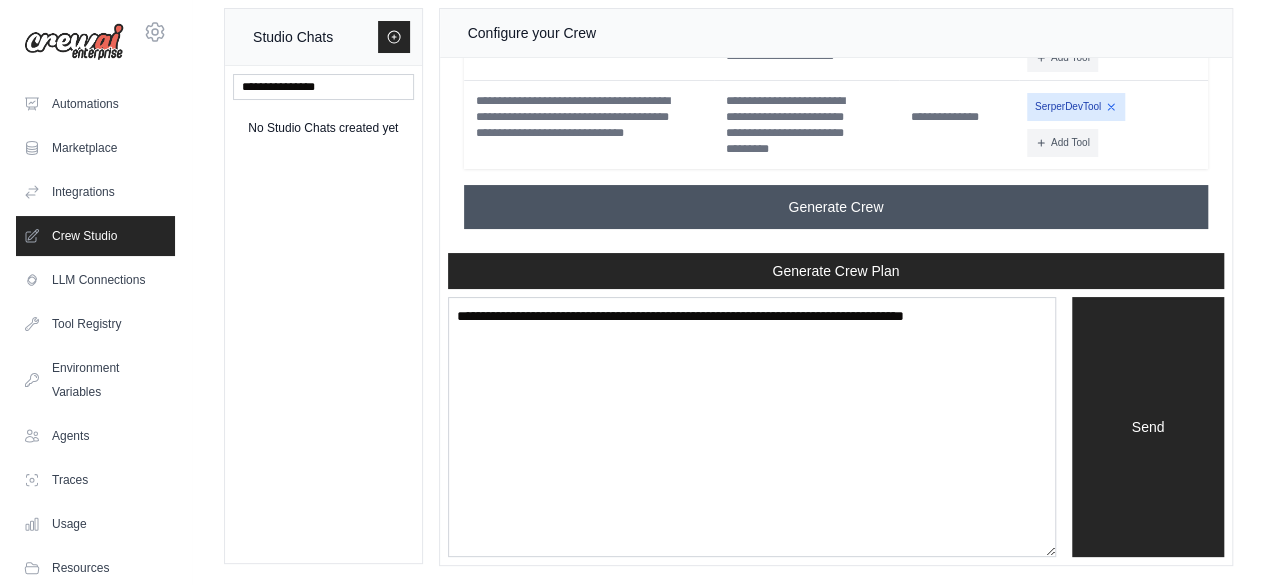 click on "Generate Crew" at bounding box center [836, 207] 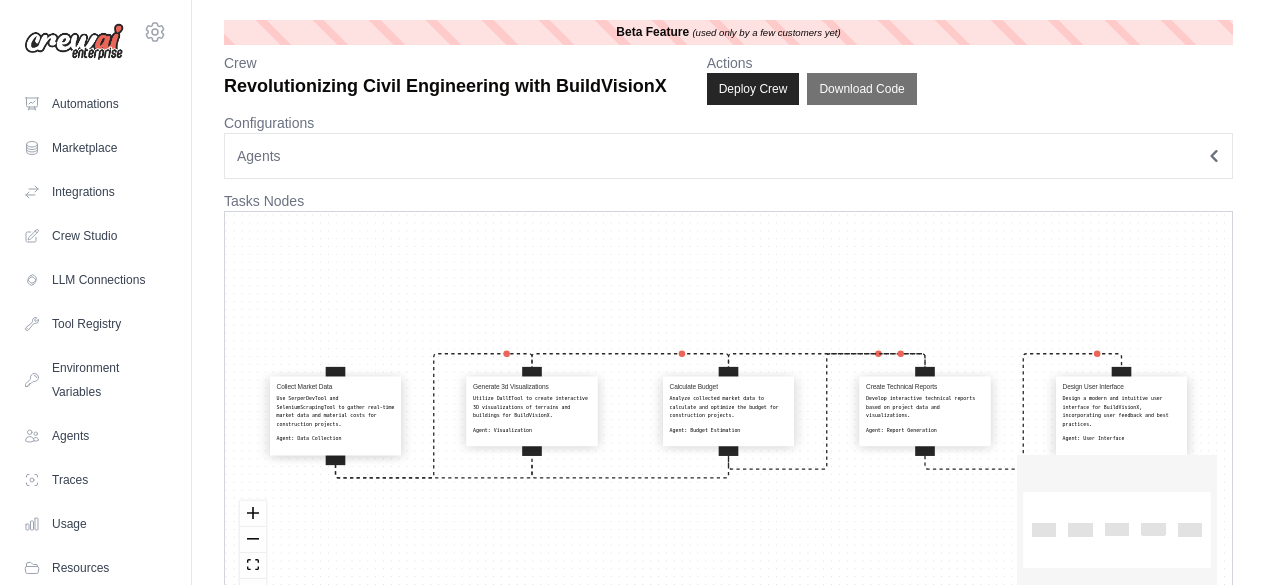 scroll, scrollTop: 0, scrollLeft: 0, axis: both 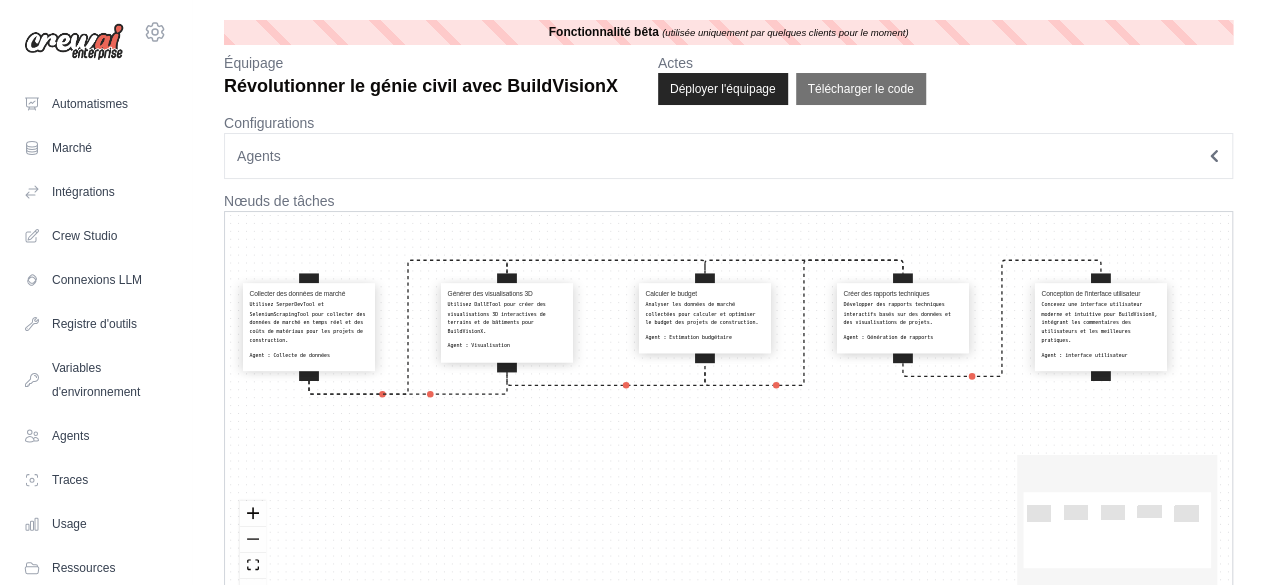 drag, startPoint x: 956, startPoint y: 411, endPoint x: 858, endPoint y: 373, distance: 105.10947 